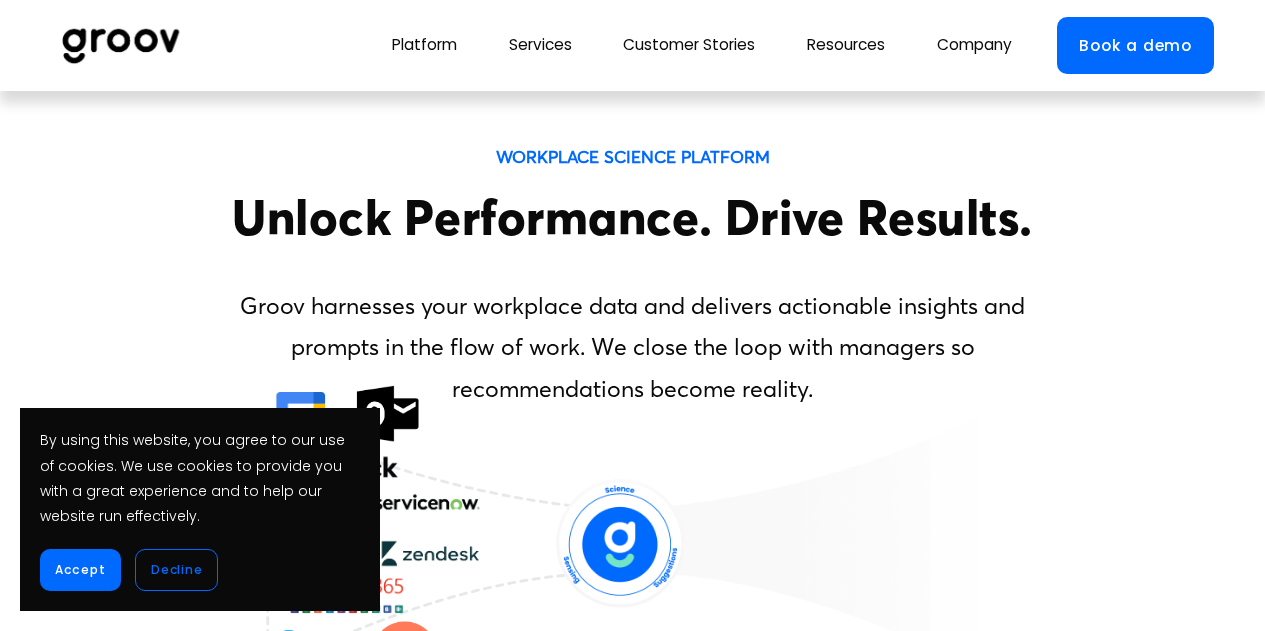 scroll, scrollTop: 0, scrollLeft: 0, axis: both 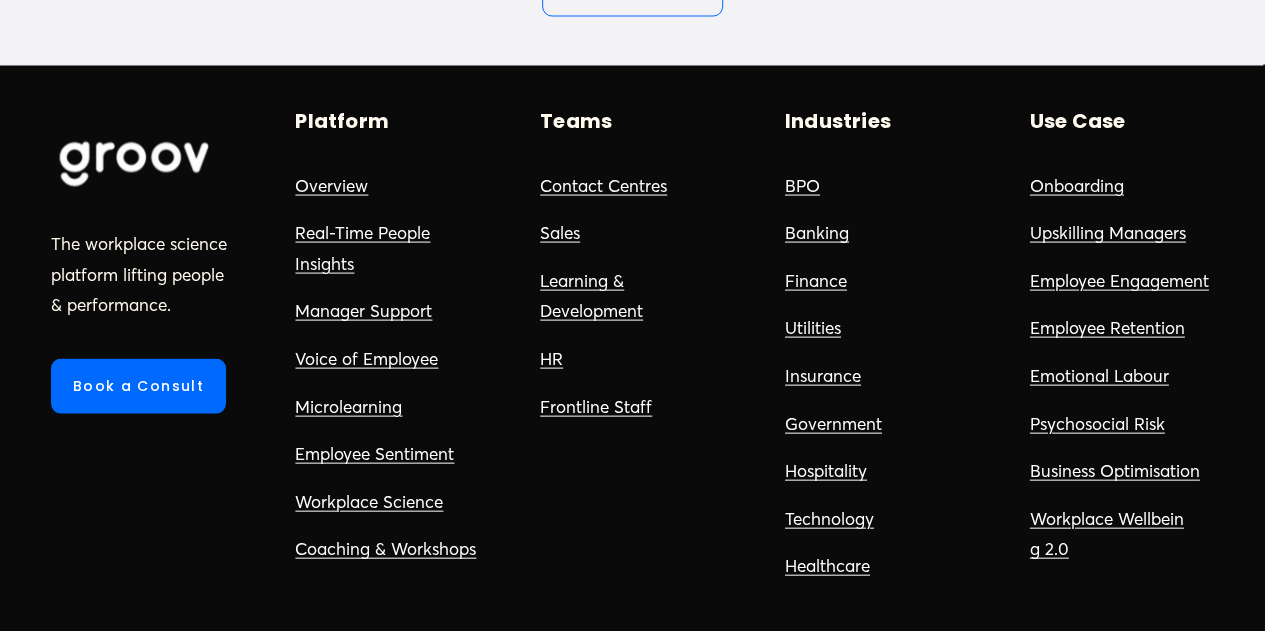 click on "Contact Centres" at bounding box center [603, 186] 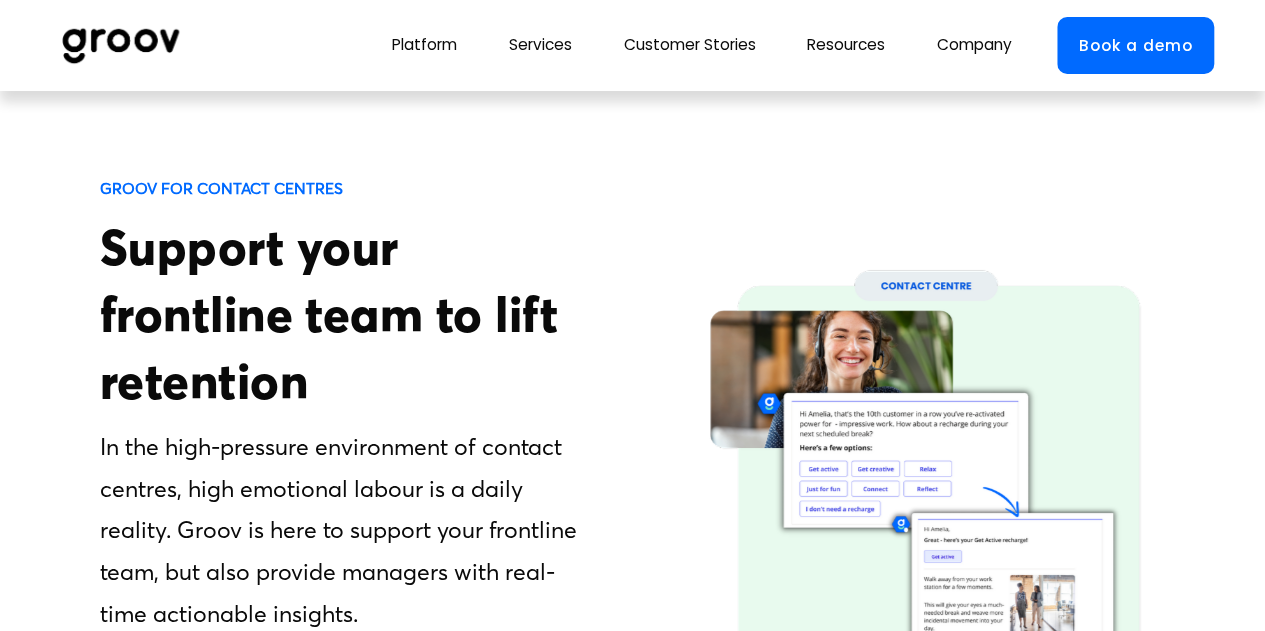scroll, scrollTop: 349, scrollLeft: 0, axis: vertical 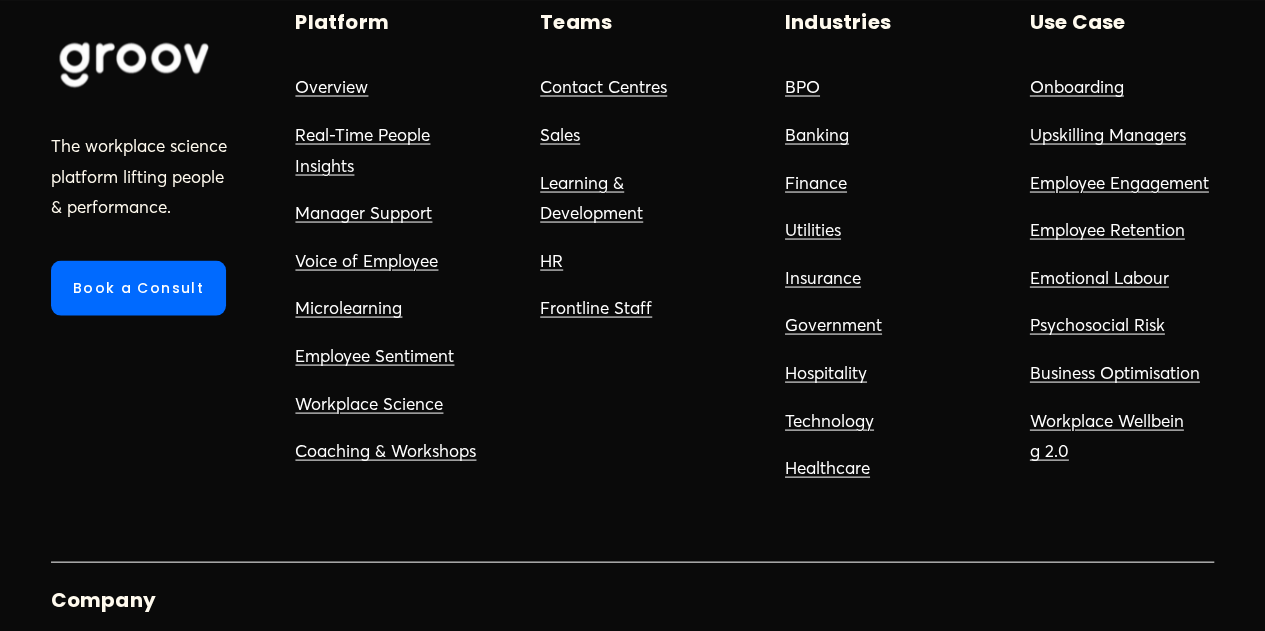 click on "Contact Centres" at bounding box center (603, 86) 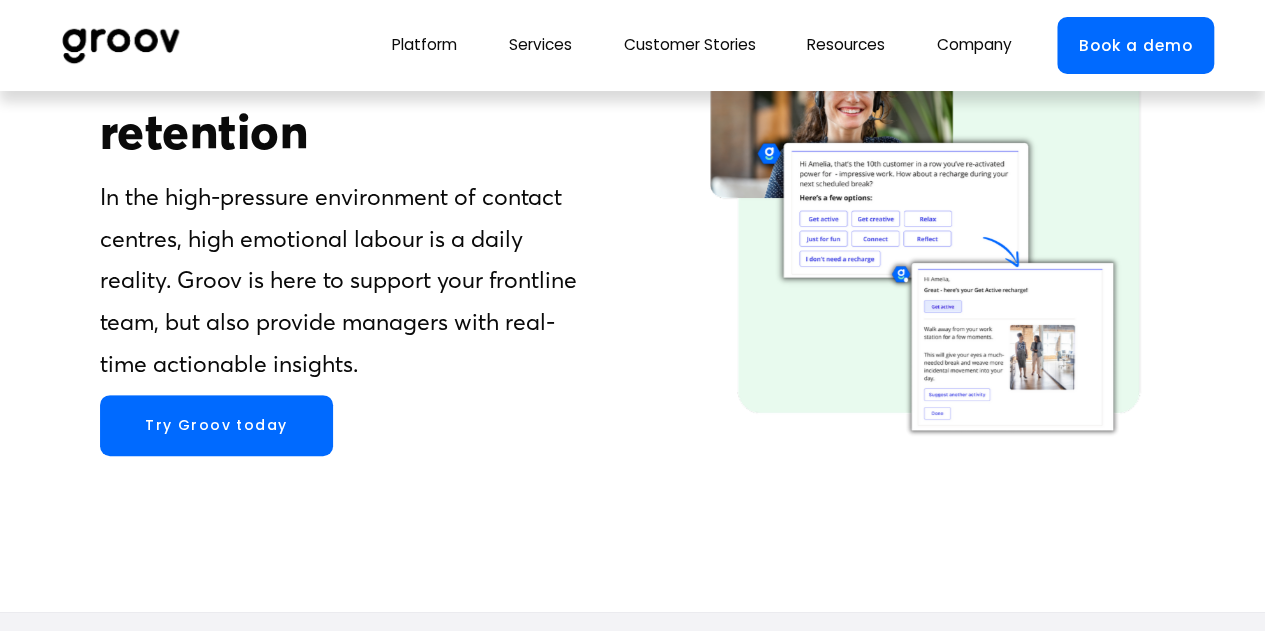 scroll, scrollTop: 0, scrollLeft: 0, axis: both 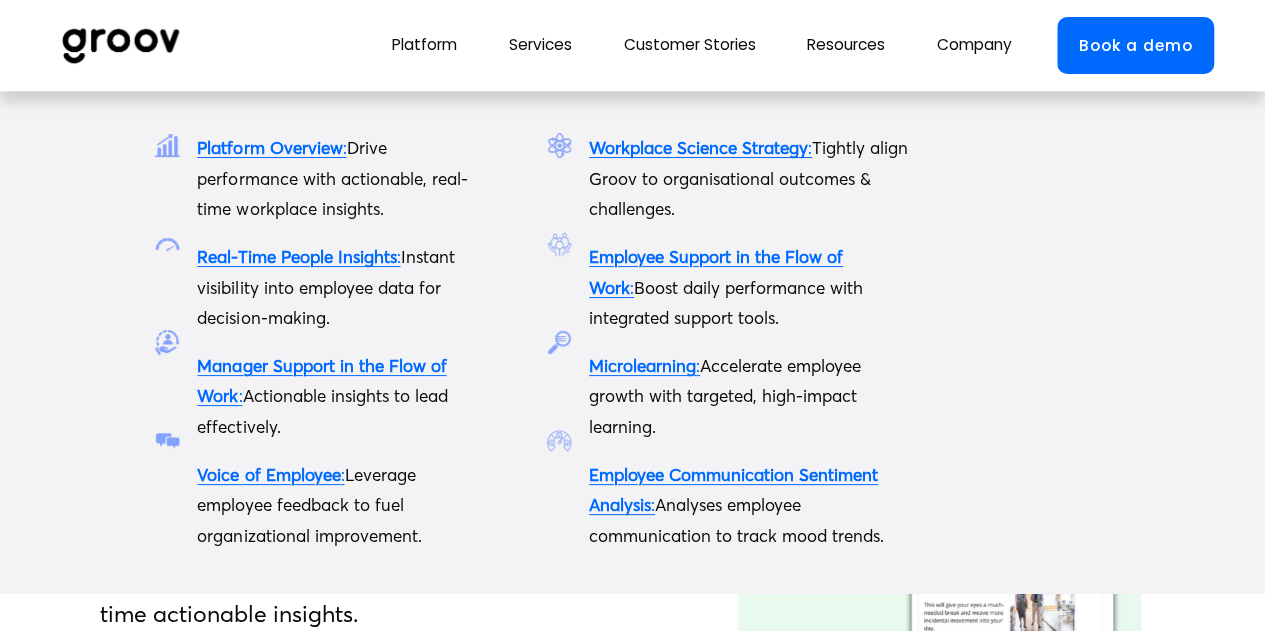 click on "Platform" at bounding box center [424, 45] 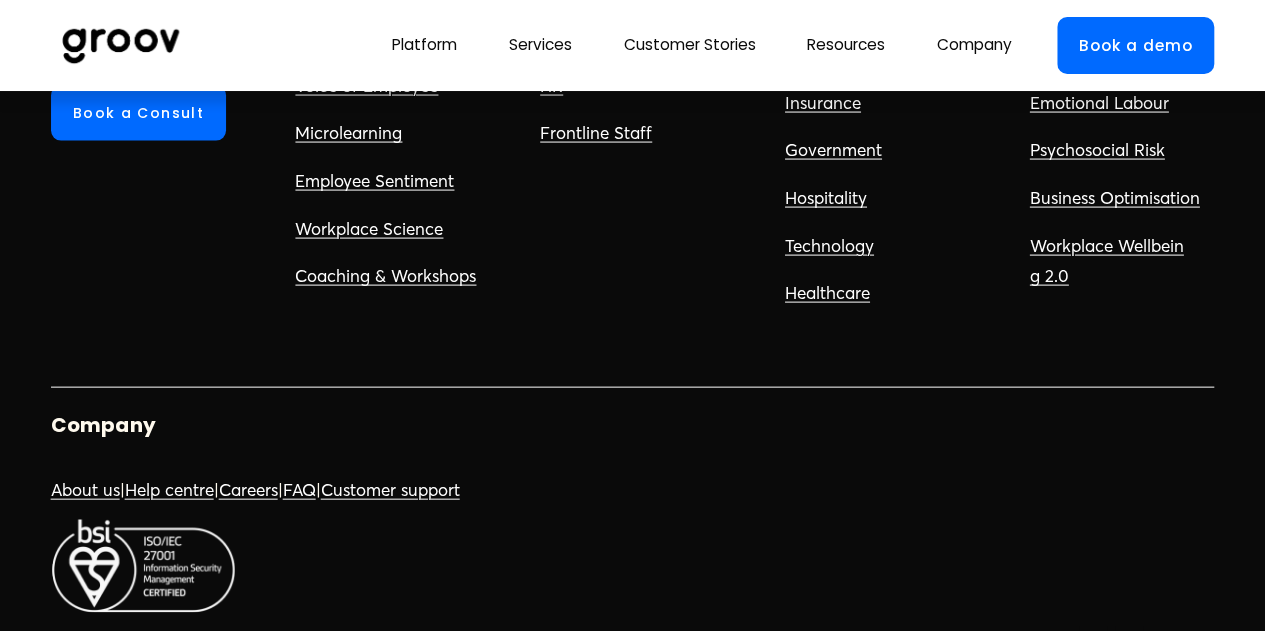 scroll, scrollTop: 5896, scrollLeft: 0, axis: vertical 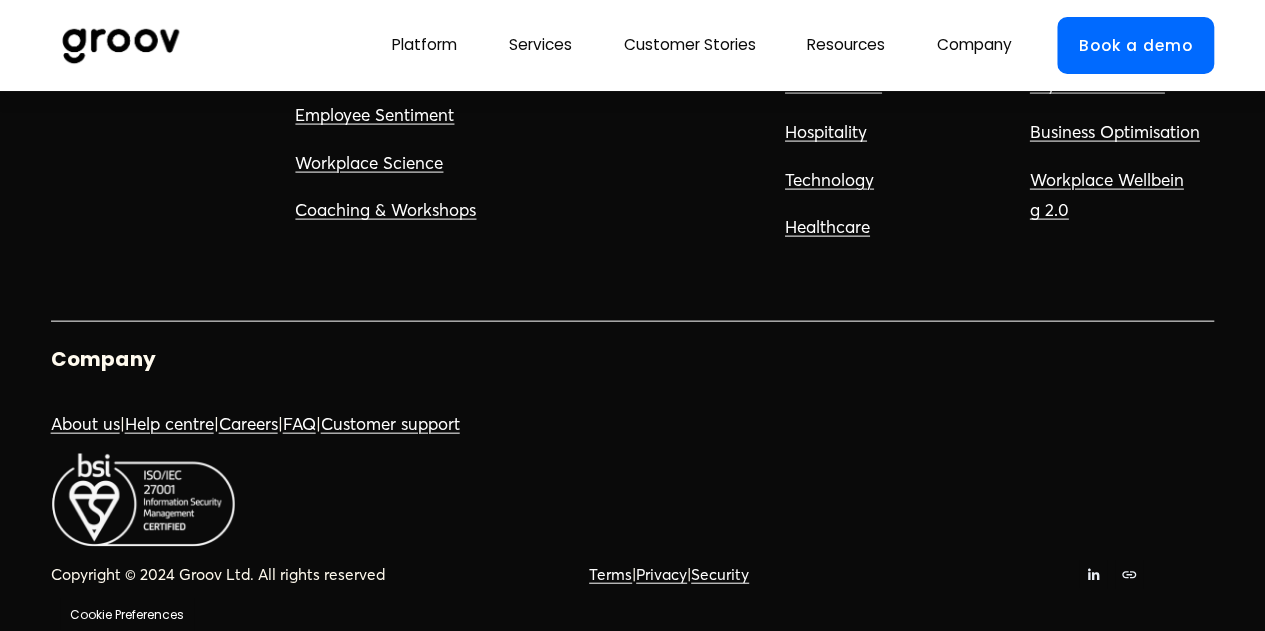 click on "About us" at bounding box center (85, 424) 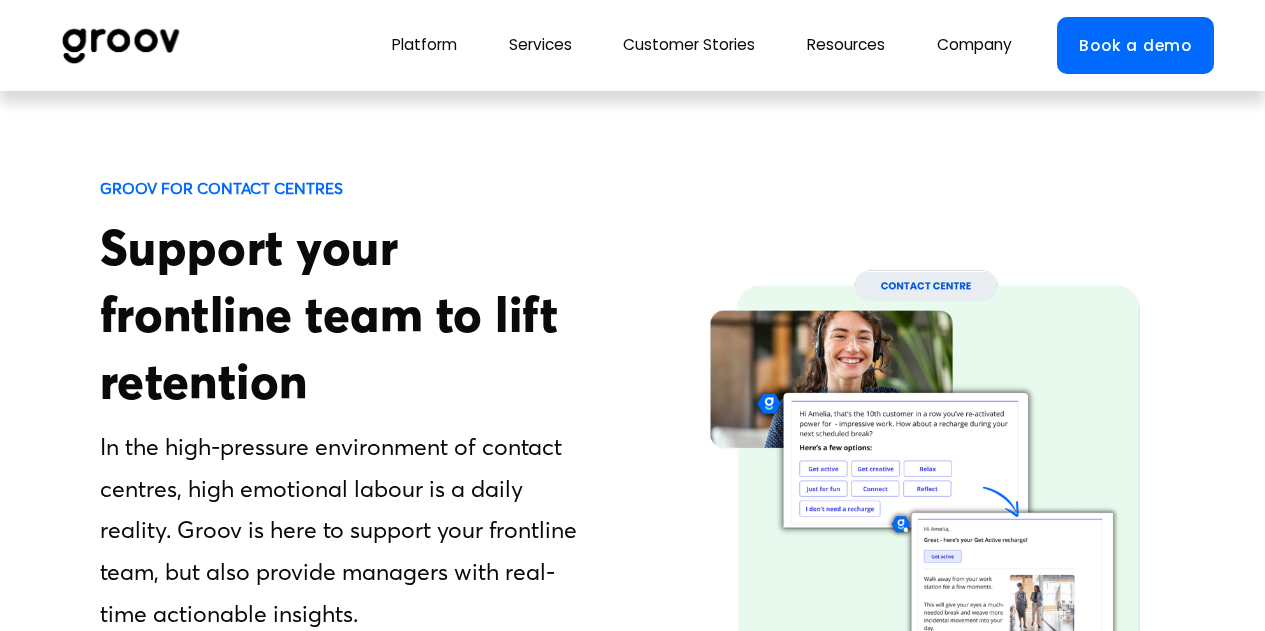 scroll, scrollTop: 0, scrollLeft: 0, axis: both 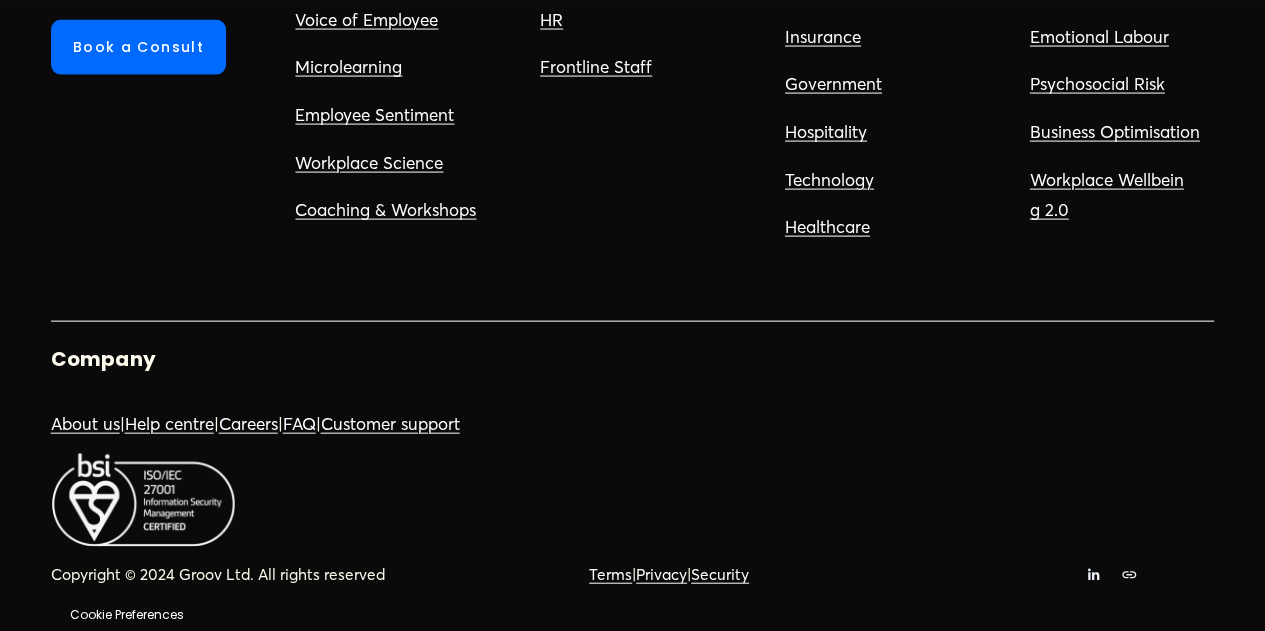 click on "Customer support" at bounding box center [390, 424] 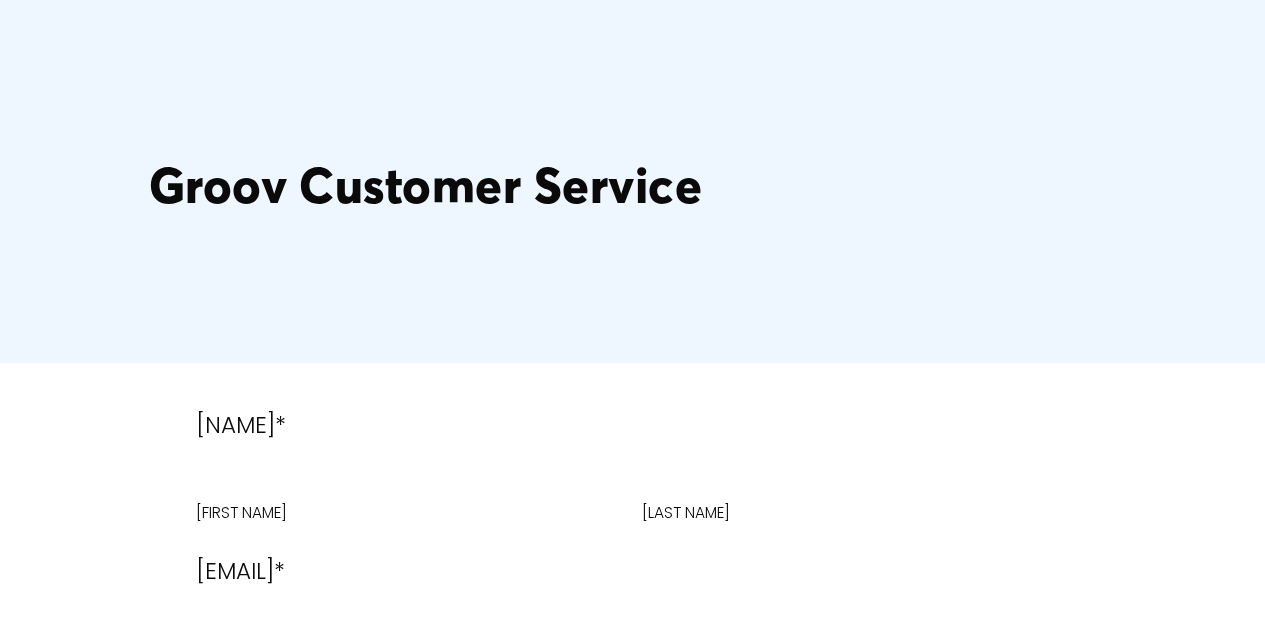 scroll, scrollTop: 54, scrollLeft: 0, axis: vertical 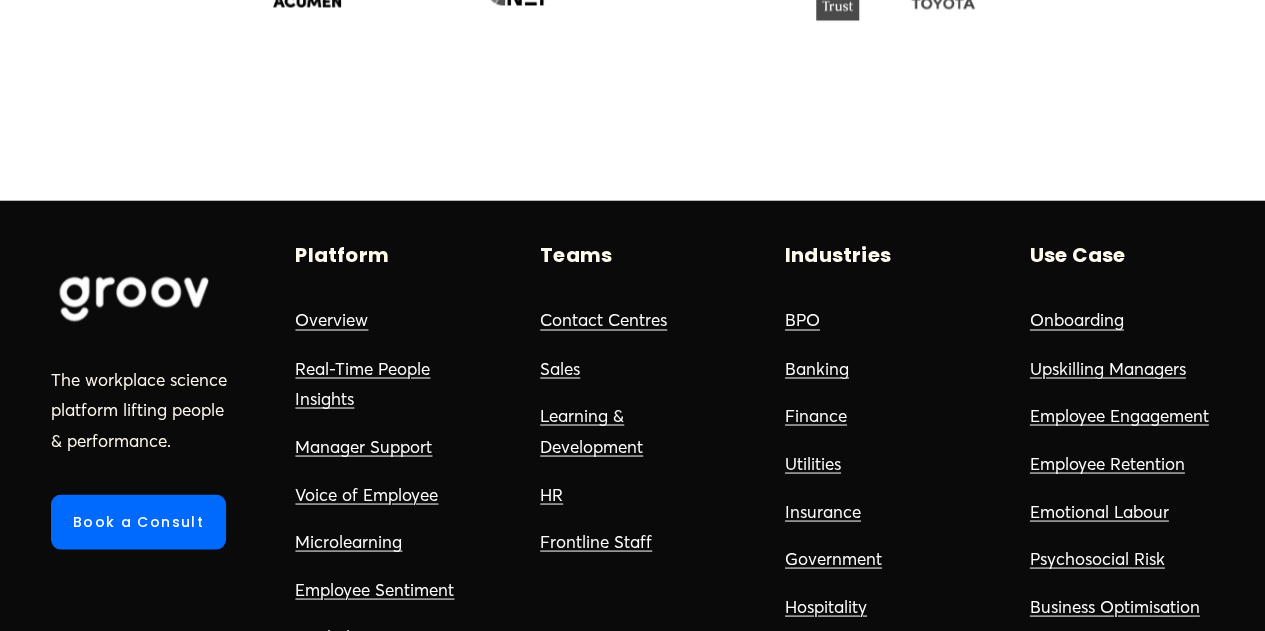 click on "Contact Centres" at bounding box center (603, 320) 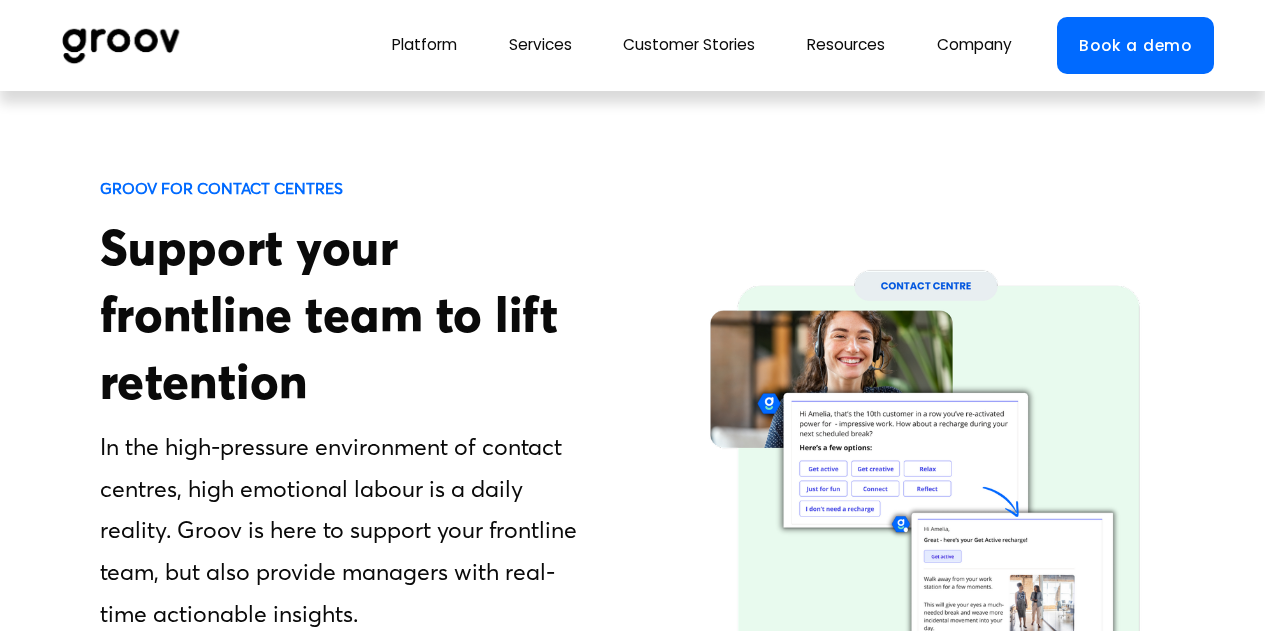 scroll, scrollTop: 0, scrollLeft: 0, axis: both 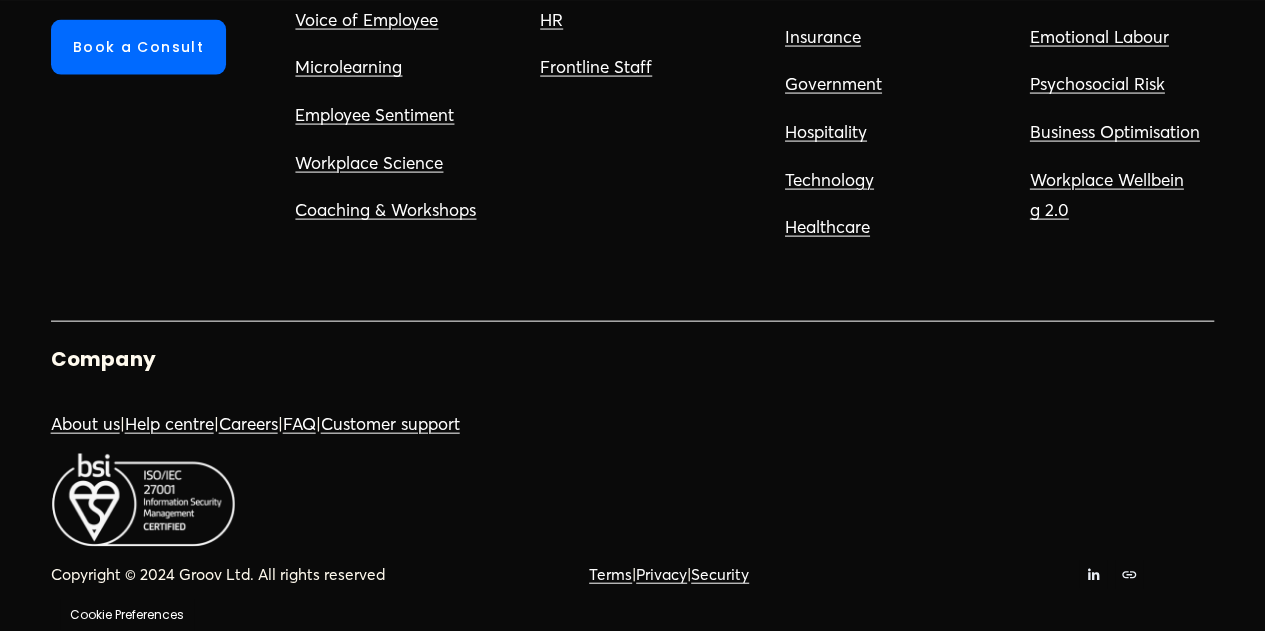 click on "Privacy" at bounding box center [661, 575] 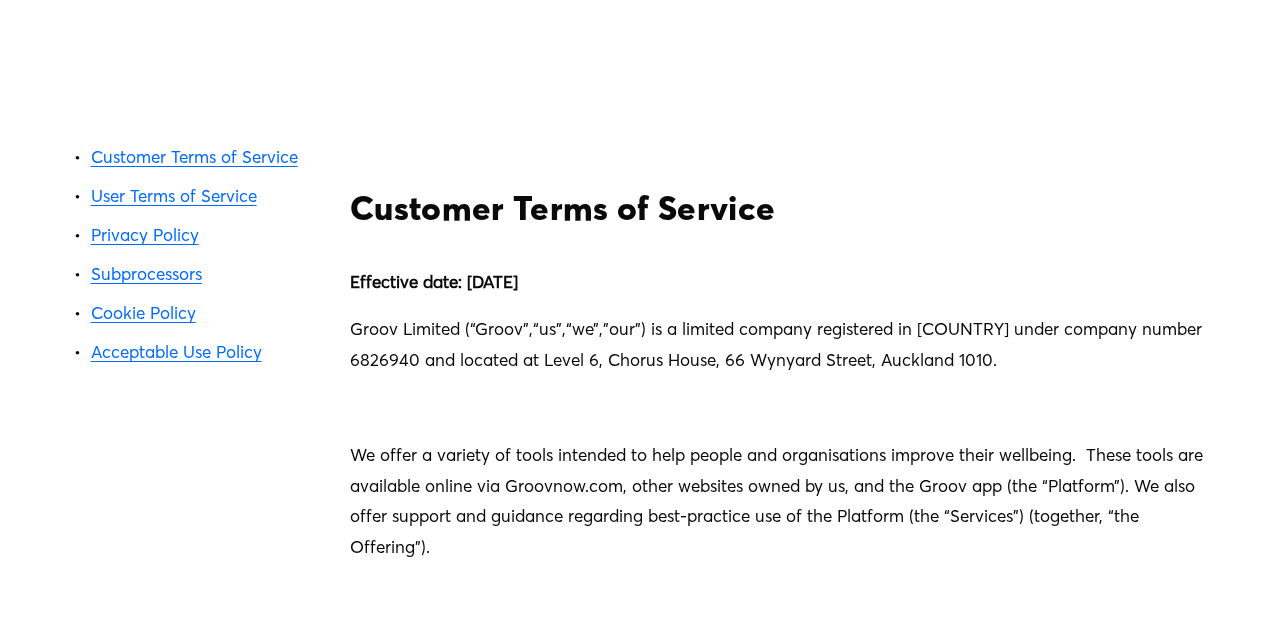 scroll, scrollTop: 9658, scrollLeft: 0, axis: vertical 